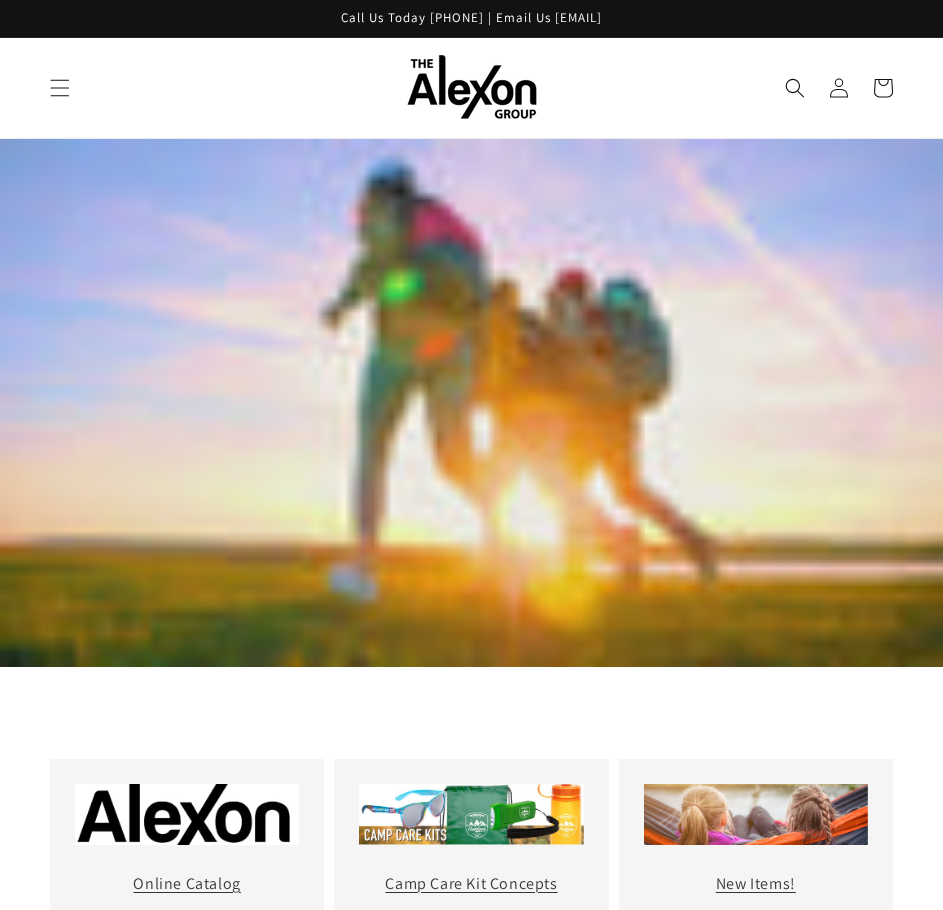 scroll, scrollTop: 0, scrollLeft: 0, axis: both 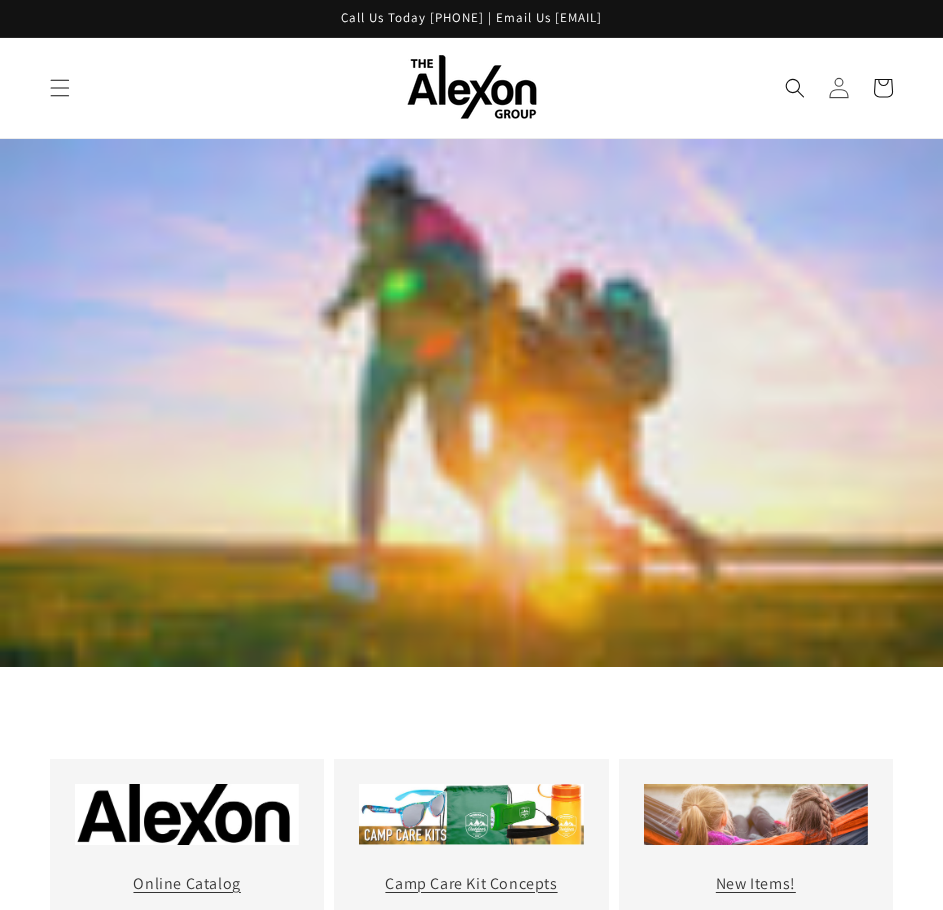 click 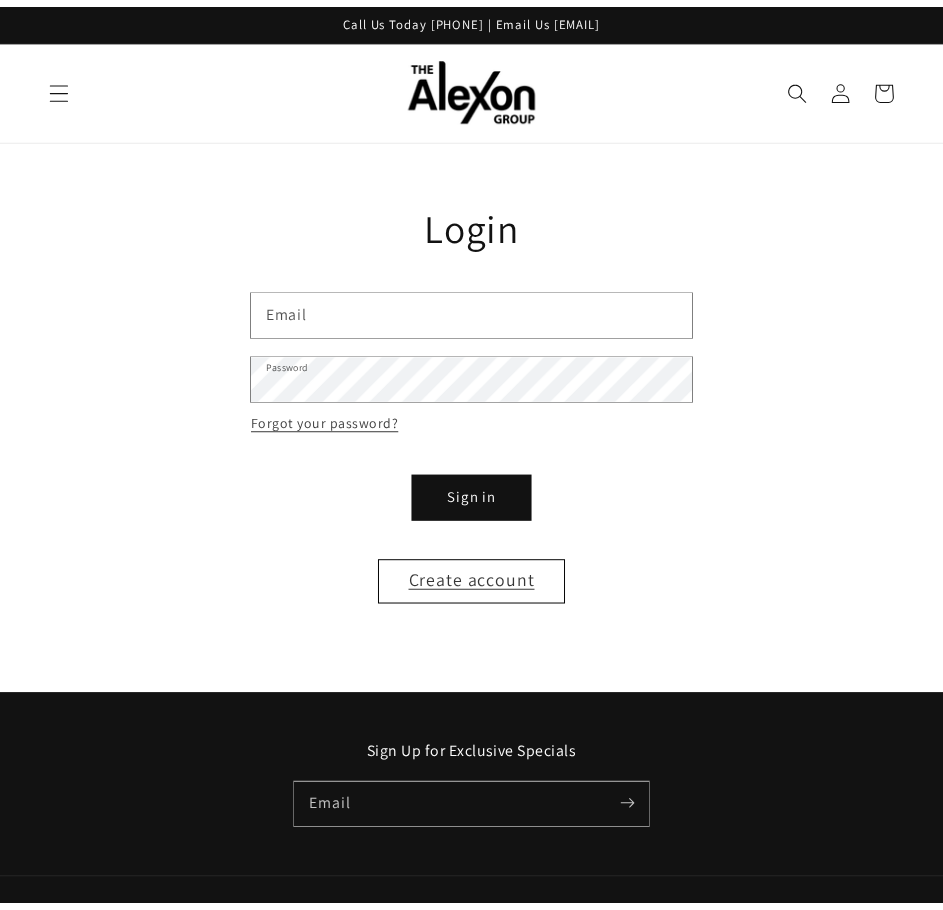 scroll, scrollTop: 0, scrollLeft: 0, axis: both 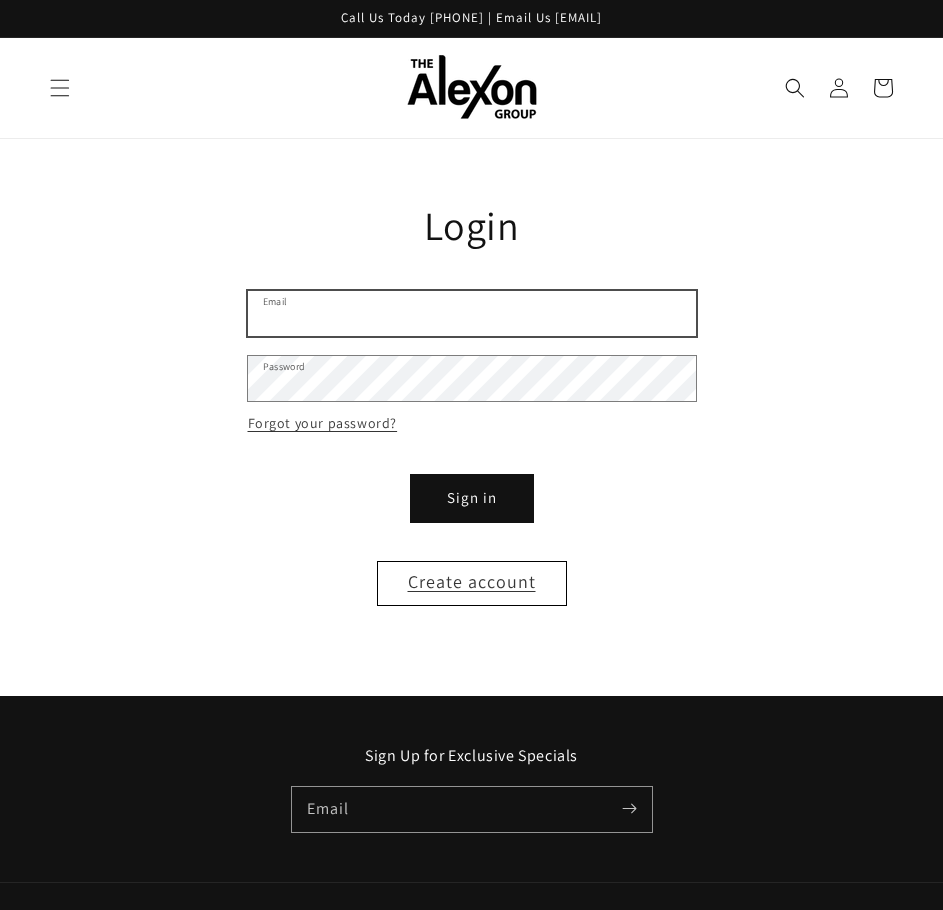 type on "**********" 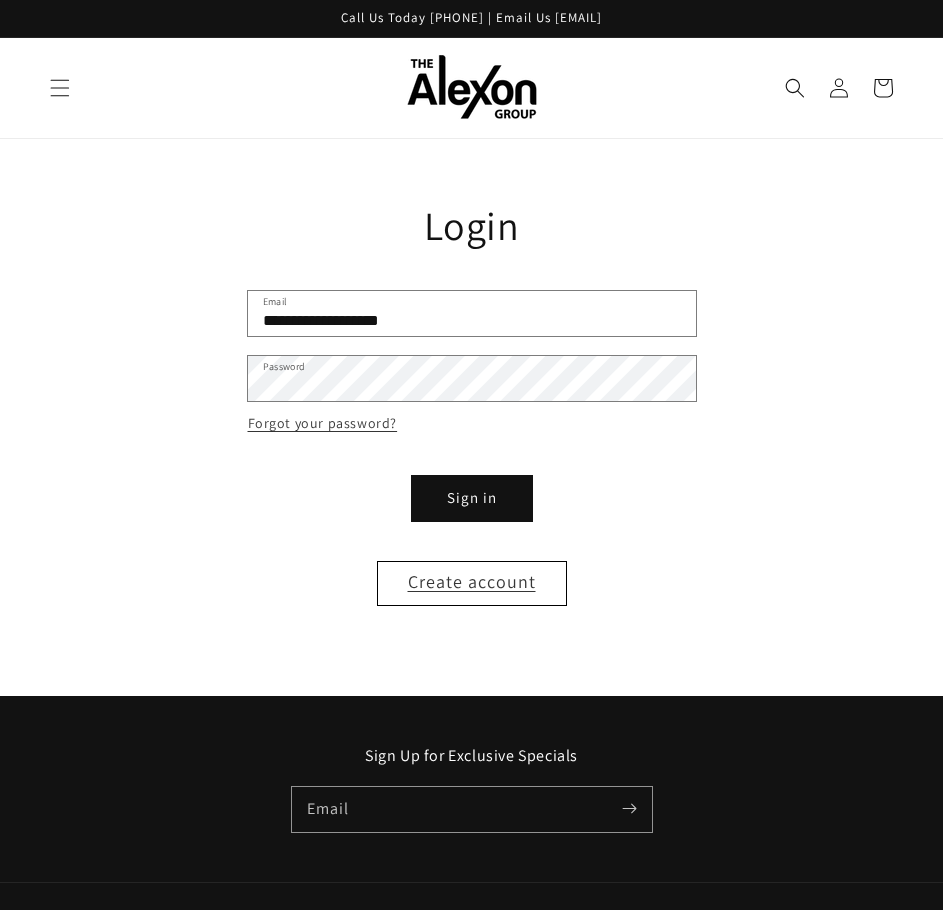 drag, startPoint x: 432, startPoint y: 492, endPoint x: 116, endPoint y: 459, distance: 317.7184 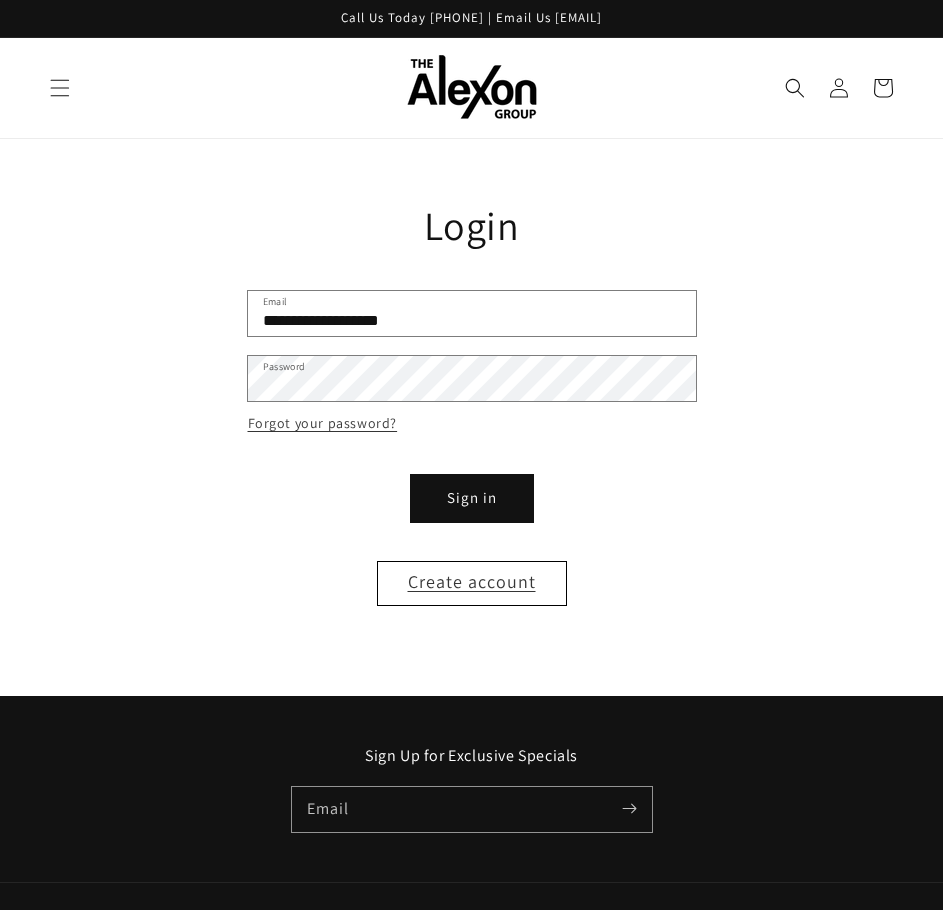 click on "Sign in" at bounding box center (472, 498) 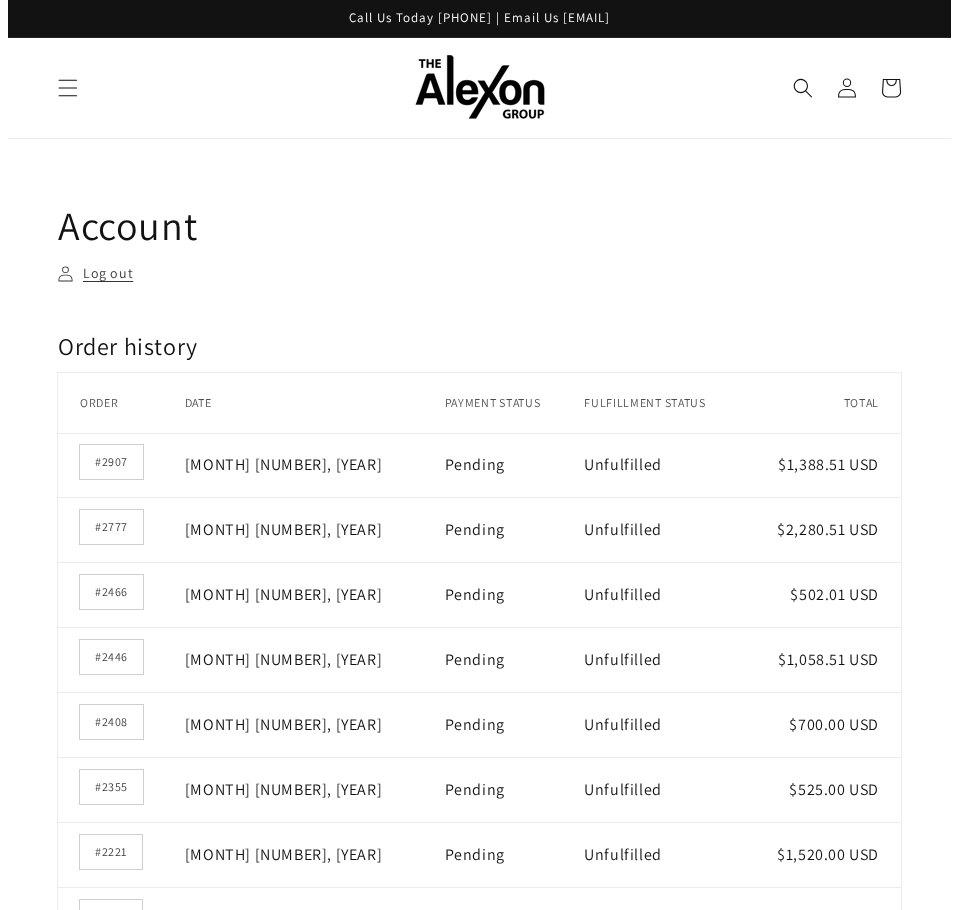 scroll, scrollTop: 0, scrollLeft: 0, axis: both 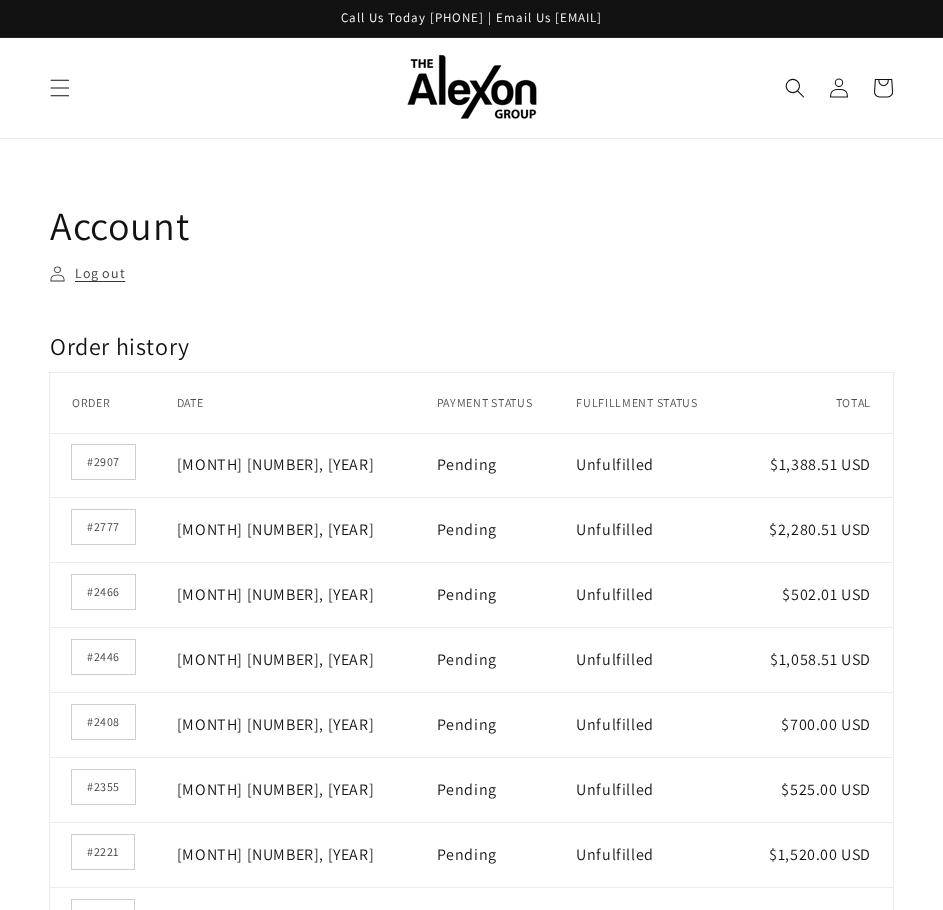 click on "Order
Log out
Order history
Order history
Order
Date
Payment status
Fulfillment status
Total
[ORDER_ID]
[MONTH] [NUMBER], [YEAR]
Pending
Unfulfilled
[PRICE]
[ORDER_ID]
[MONTH] [NUMBER], [YEAR]" at bounding box center [471, 871] 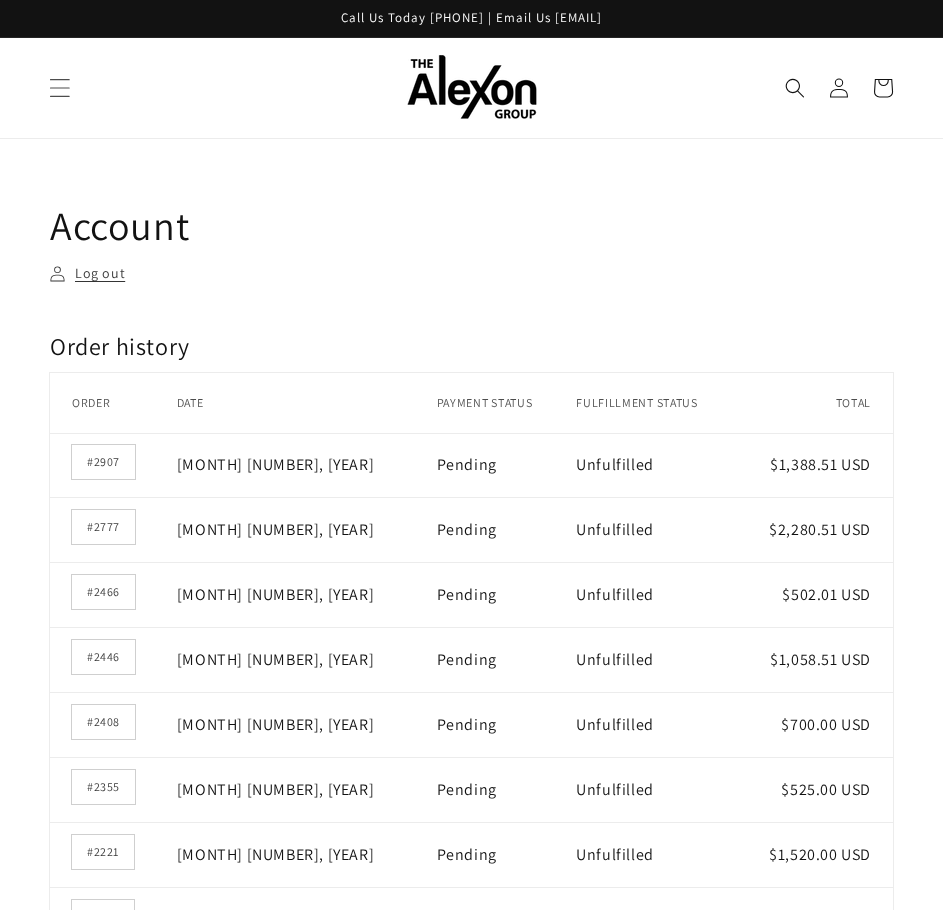 click at bounding box center (60, 88) 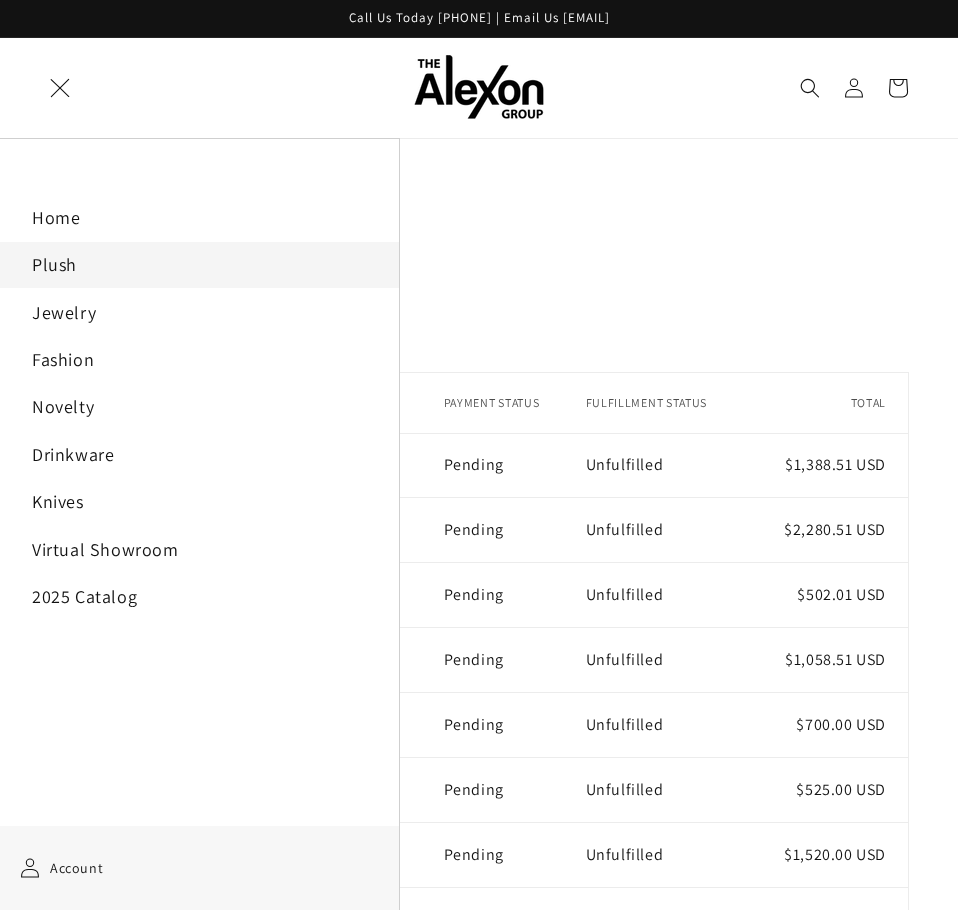 click on "Plush" at bounding box center (199, 264) 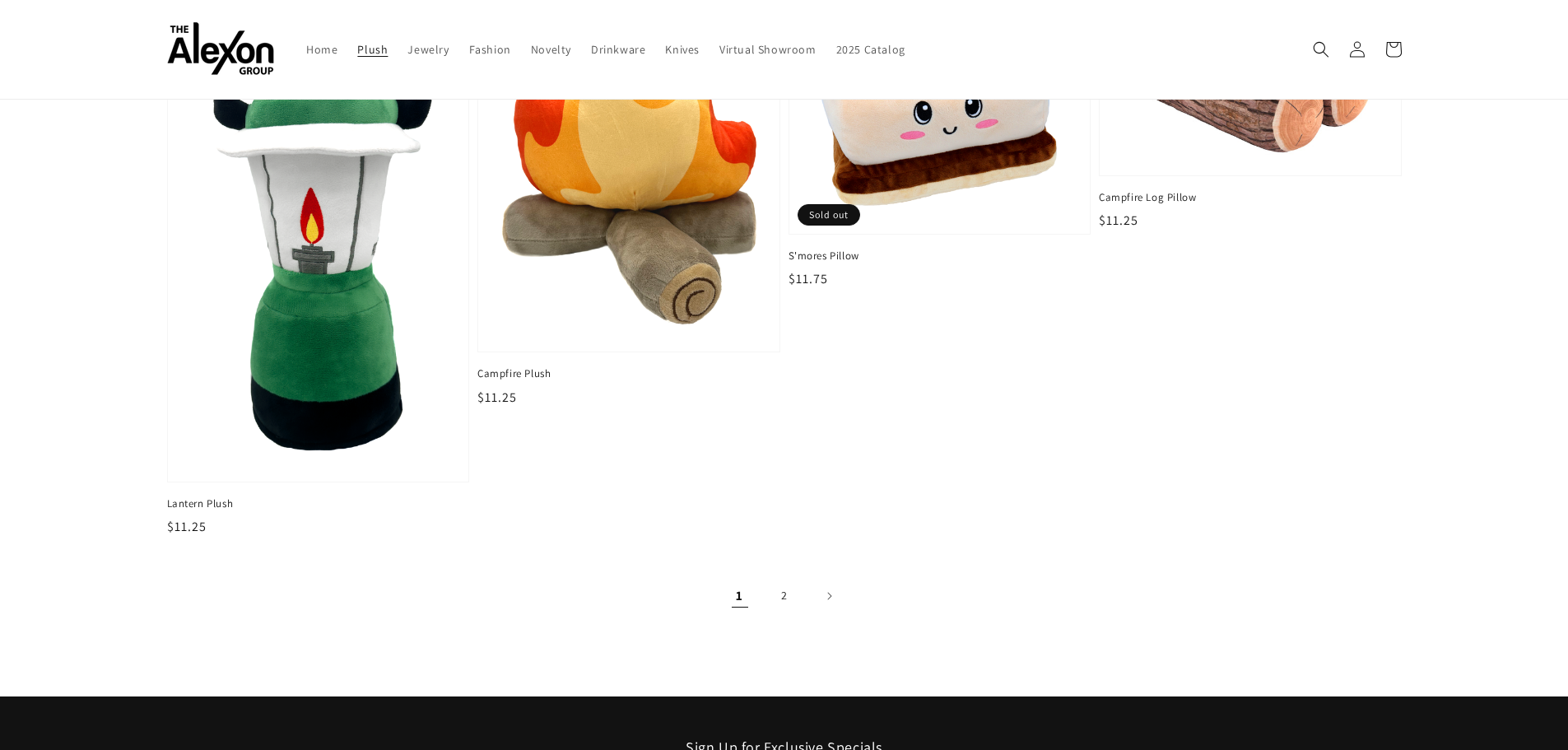 scroll, scrollTop: 2552, scrollLeft: 0, axis: vertical 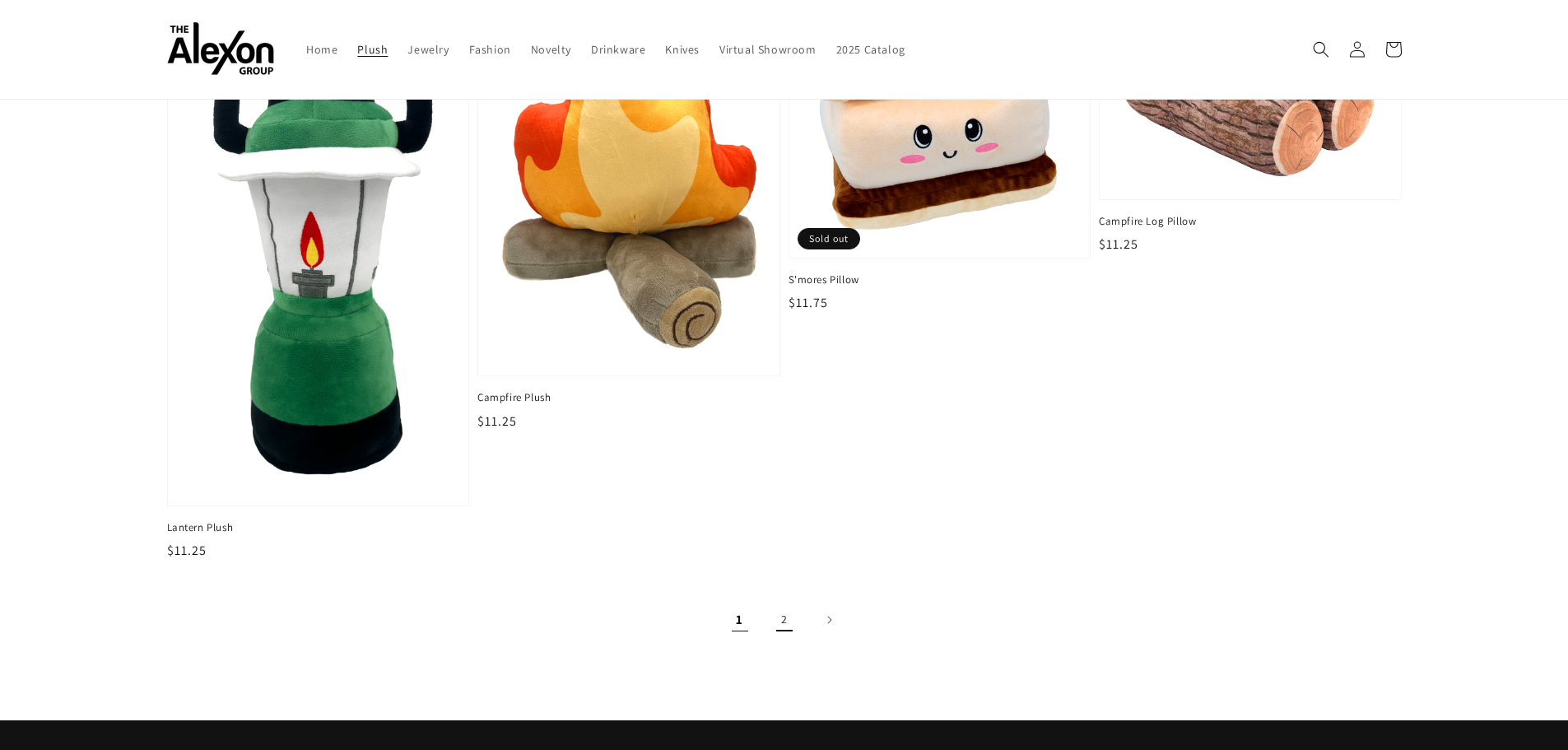 click on "2" at bounding box center (784, 620) 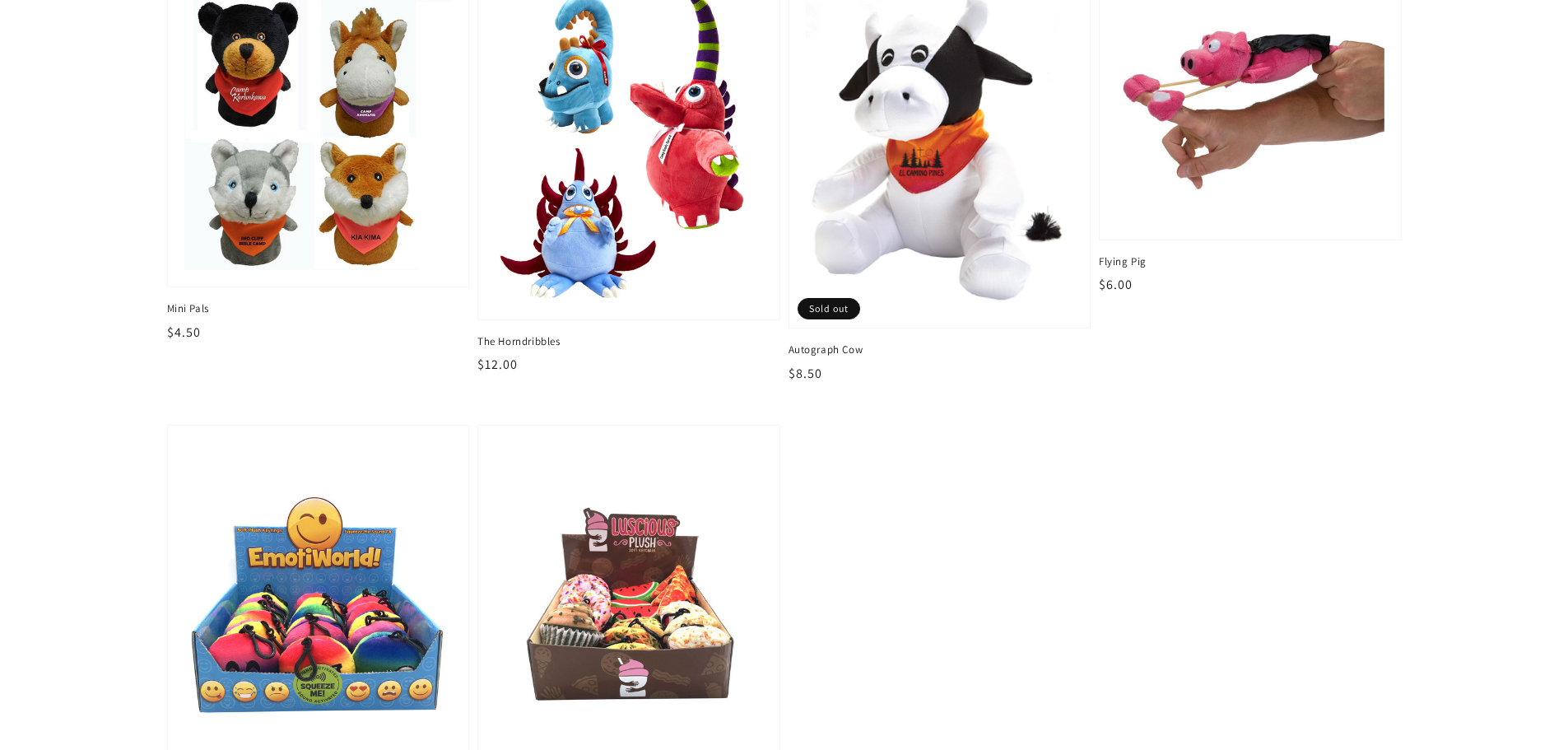 scroll, scrollTop: 576, scrollLeft: 0, axis: vertical 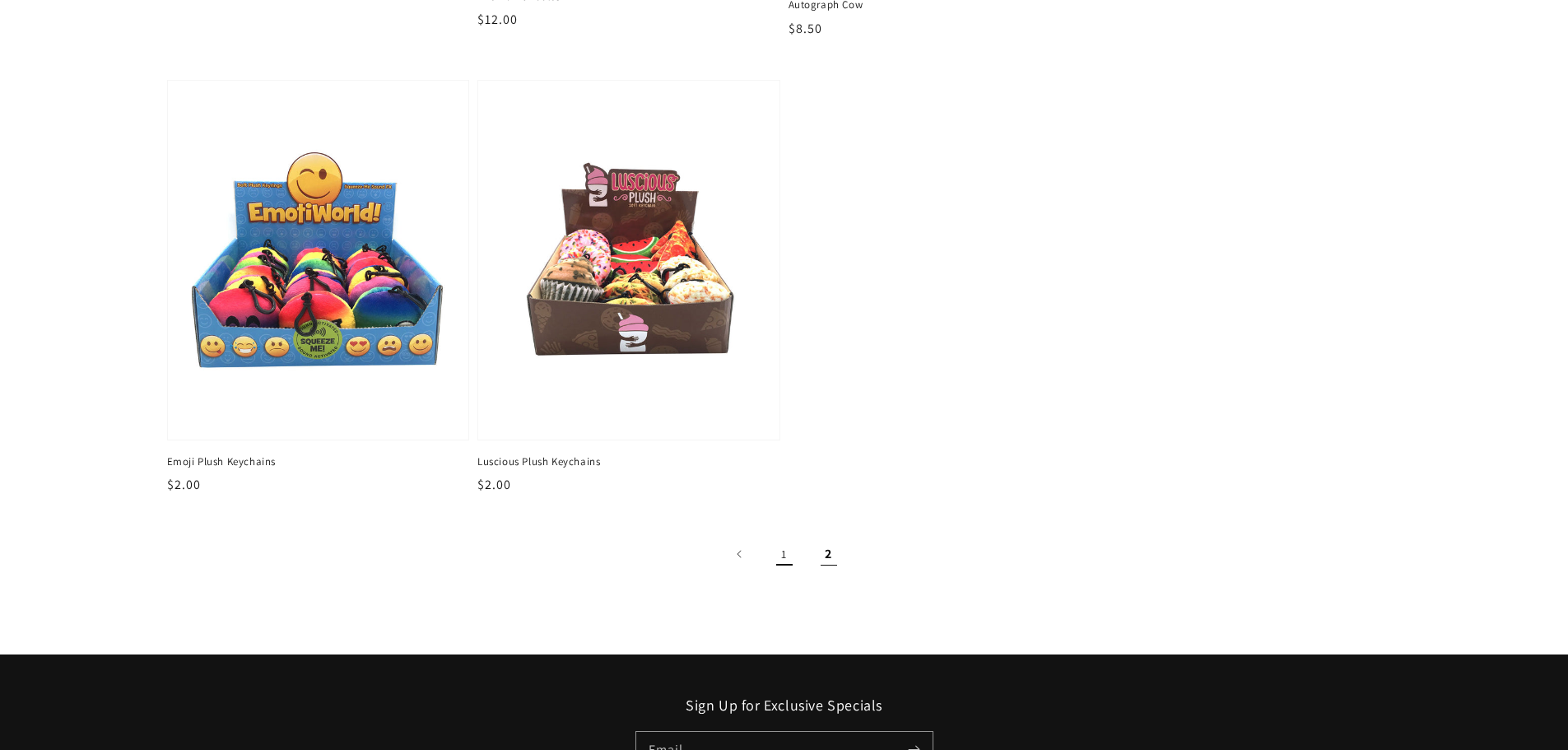 click on "1" at bounding box center [784, 554] 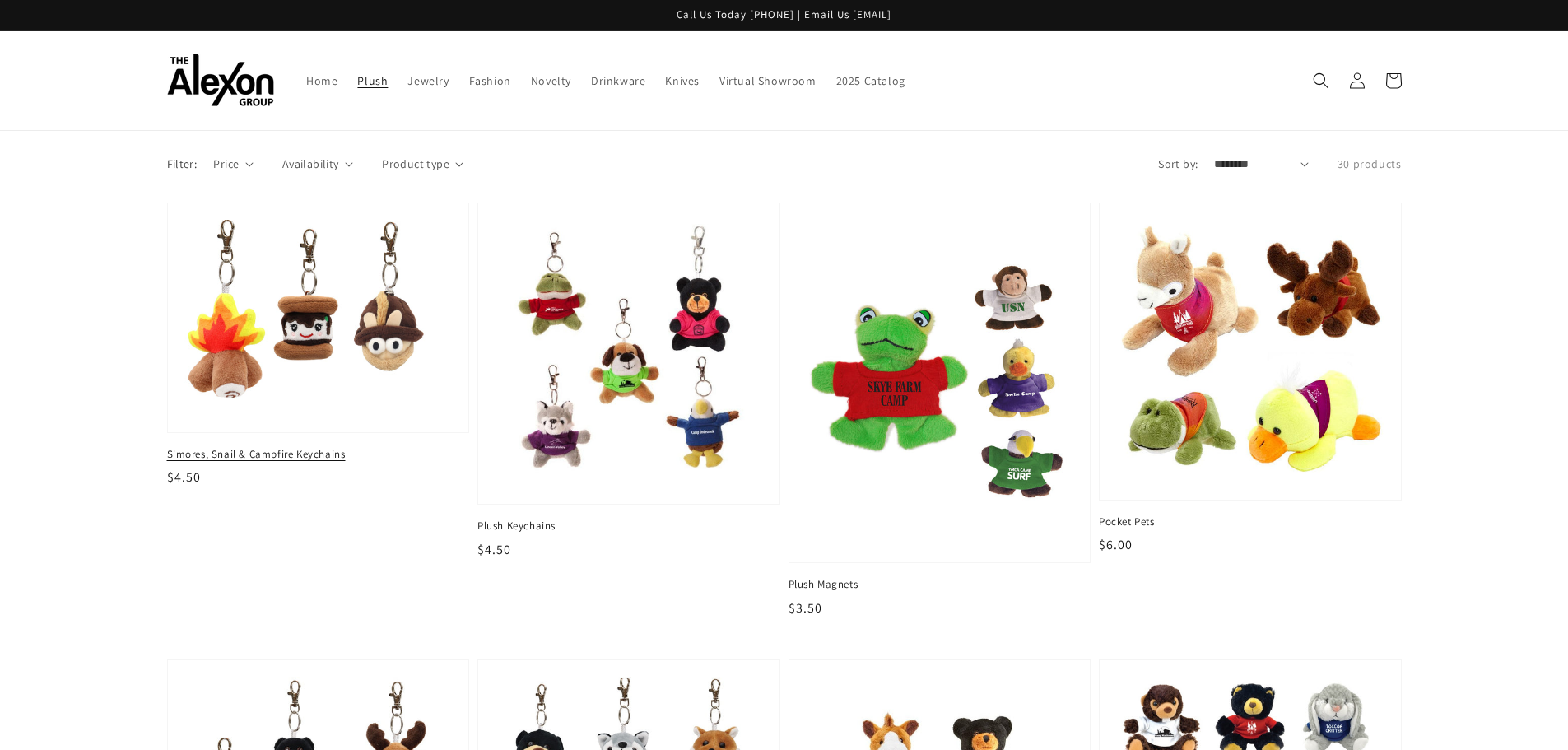 scroll, scrollTop: 0, scrollLeft: 0, axis: both 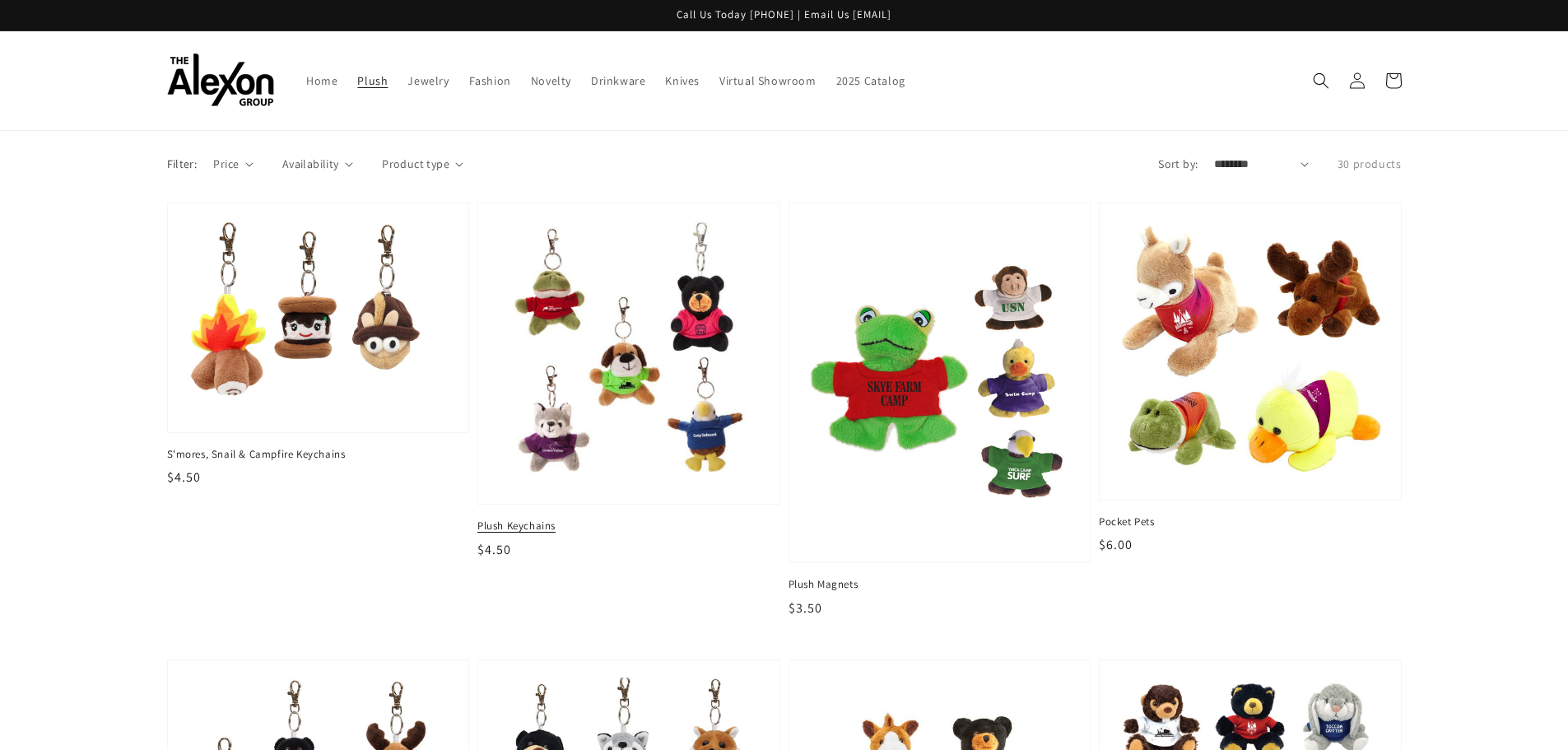 click at bounding box center (628, 353) 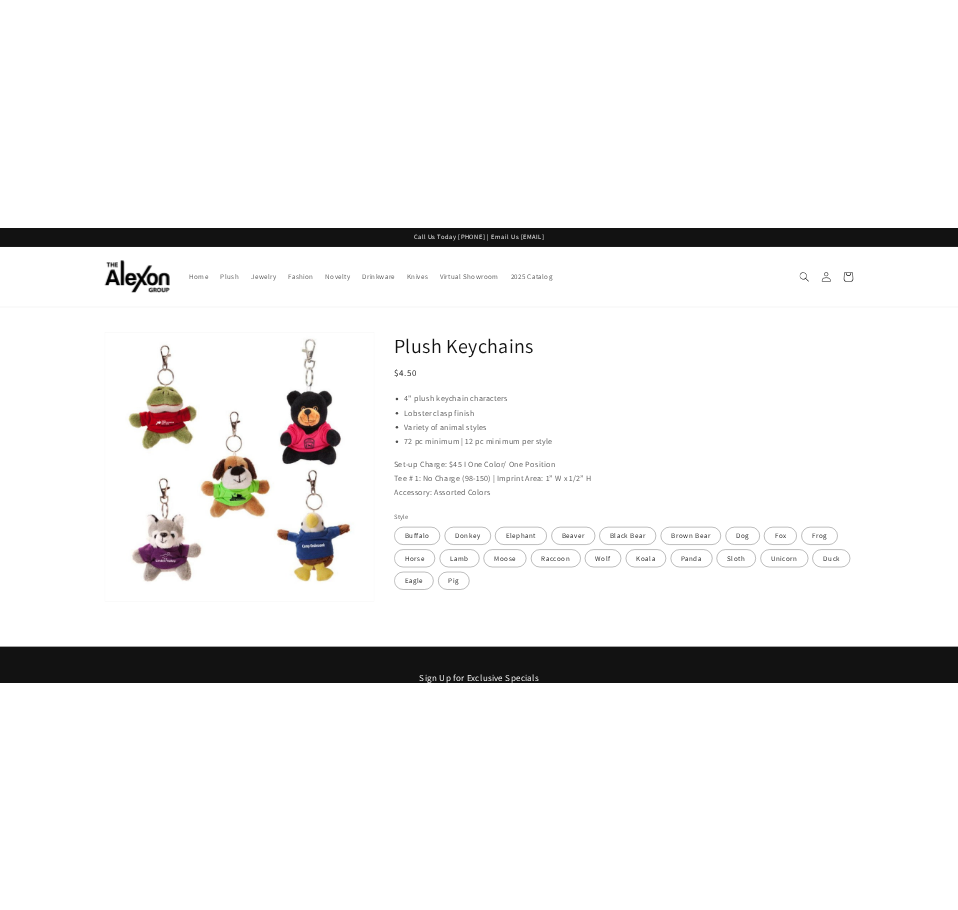 scroll, scrollTop: 0, scrollLeft: 0, axis: both 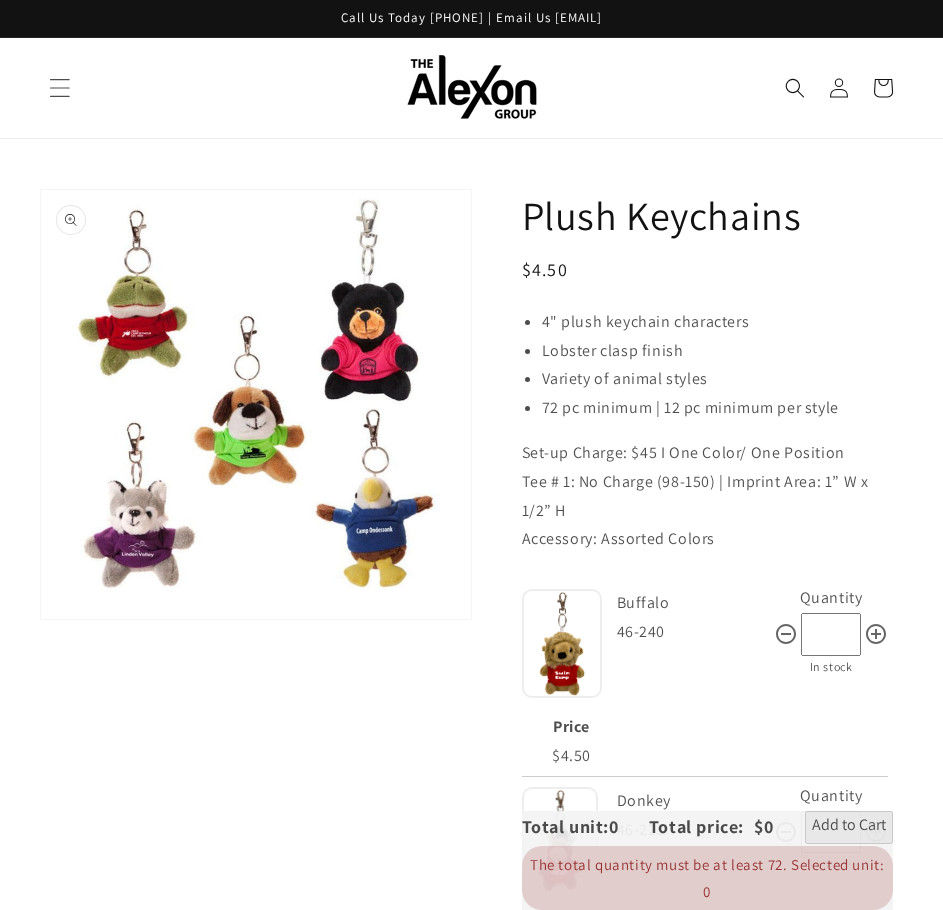 click at bounding box center [60, 88] 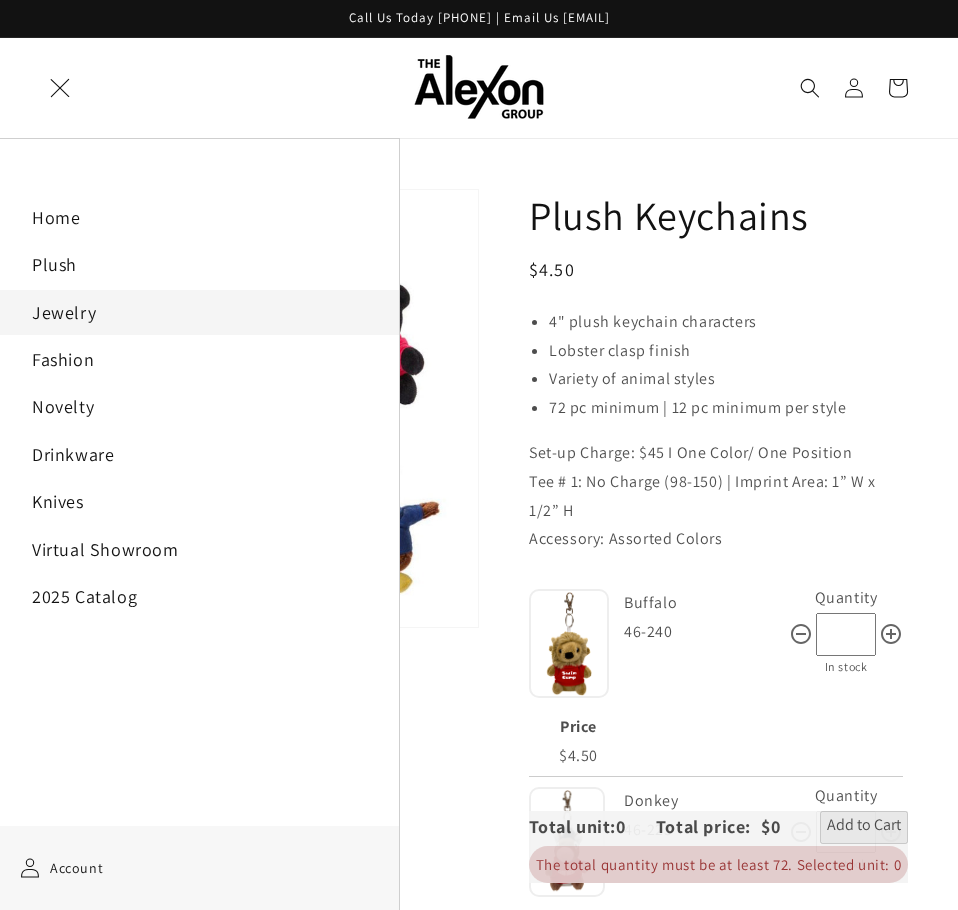 click on "Jewelry" at bounding box center [199, 312] 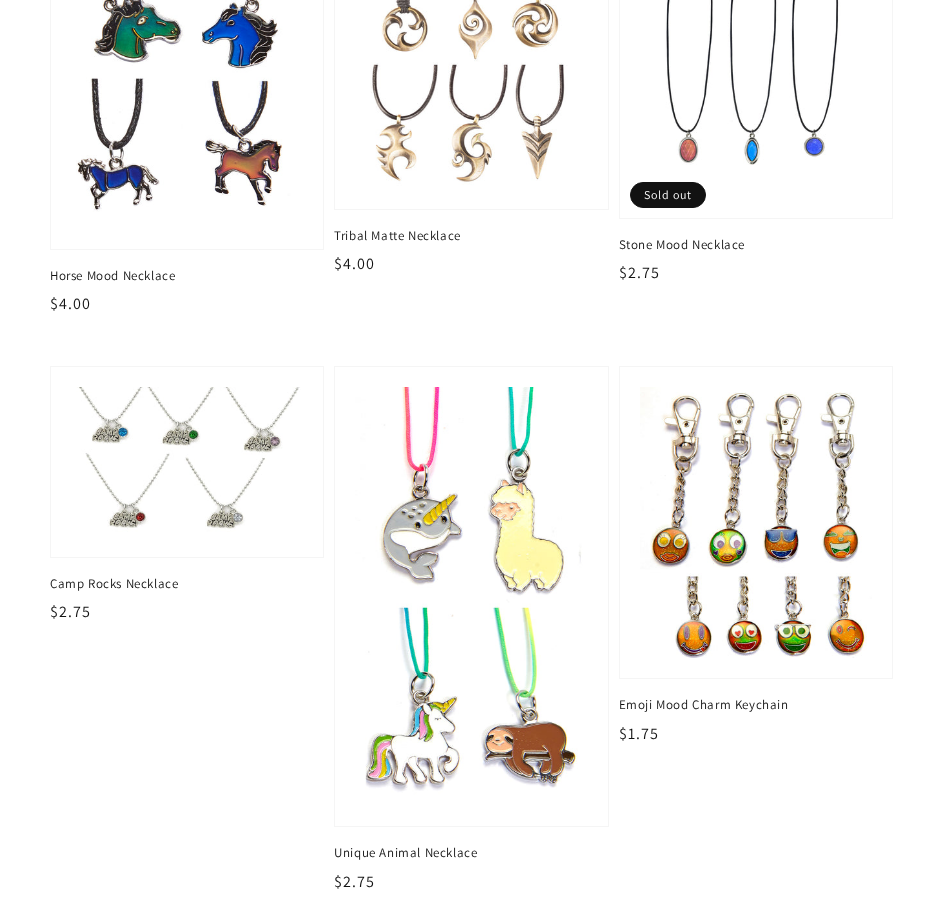 scroll, scrollTop: 1700, scrollLeft: 0, axis: vertical 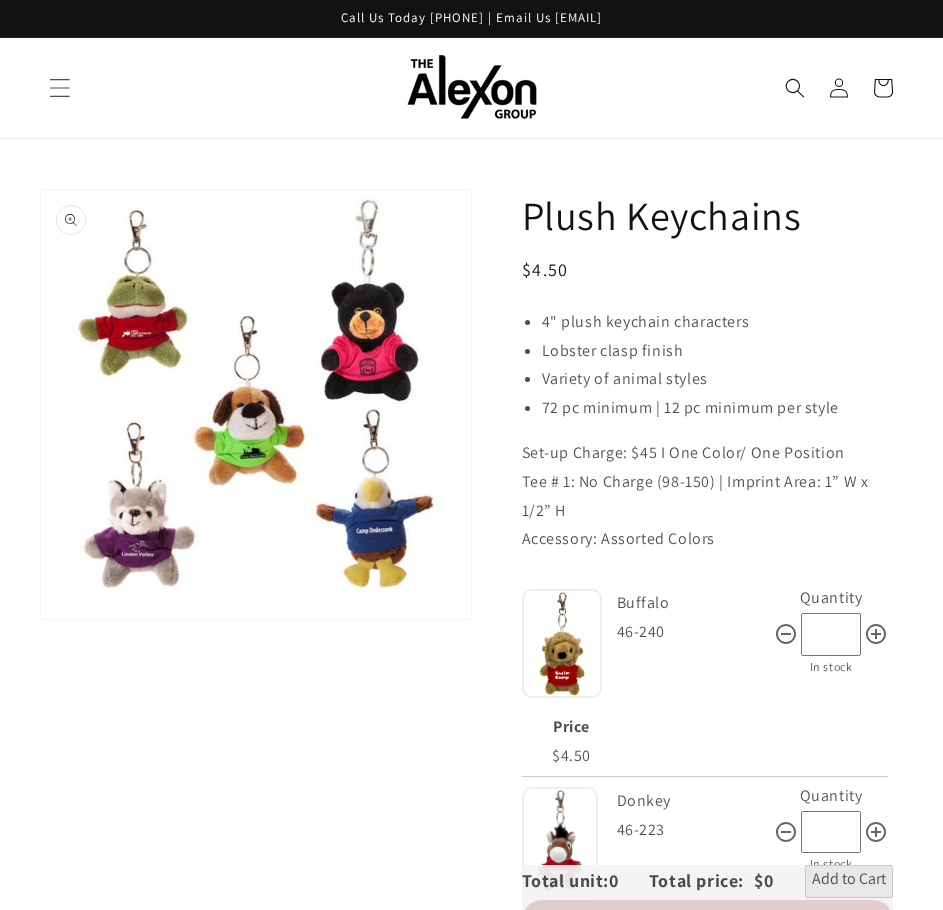 click 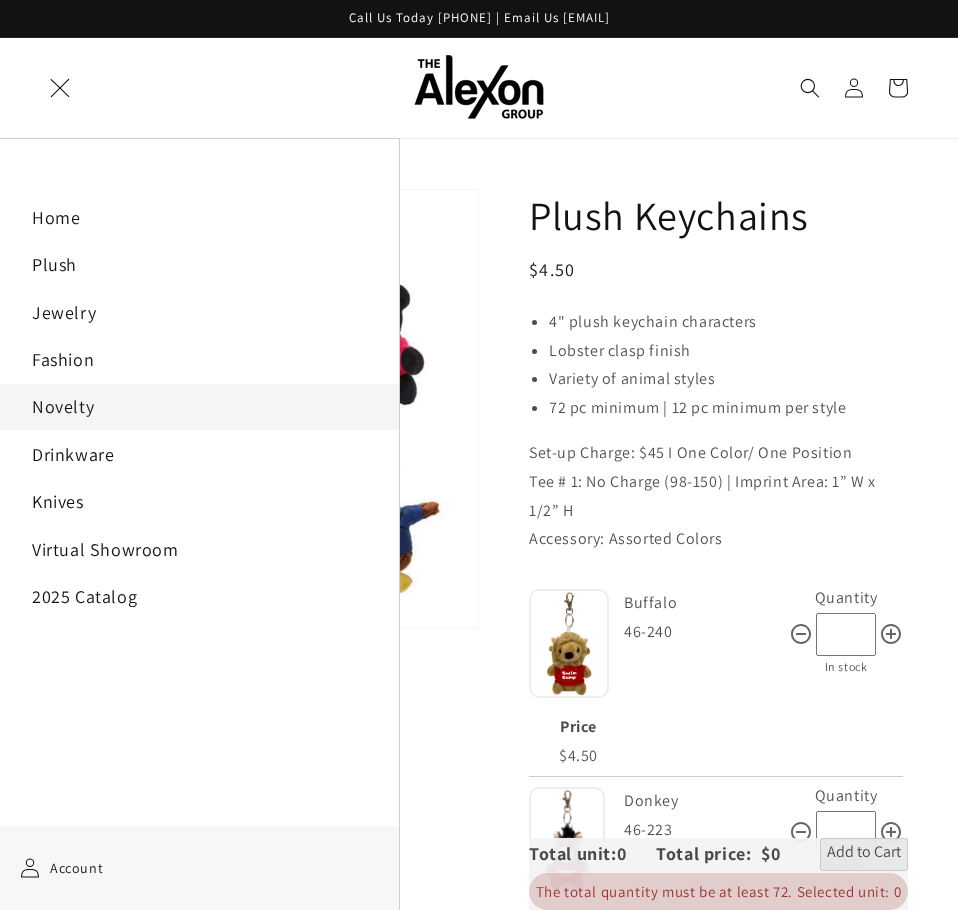 click on "Novelty" at bounding box center (199, 406) 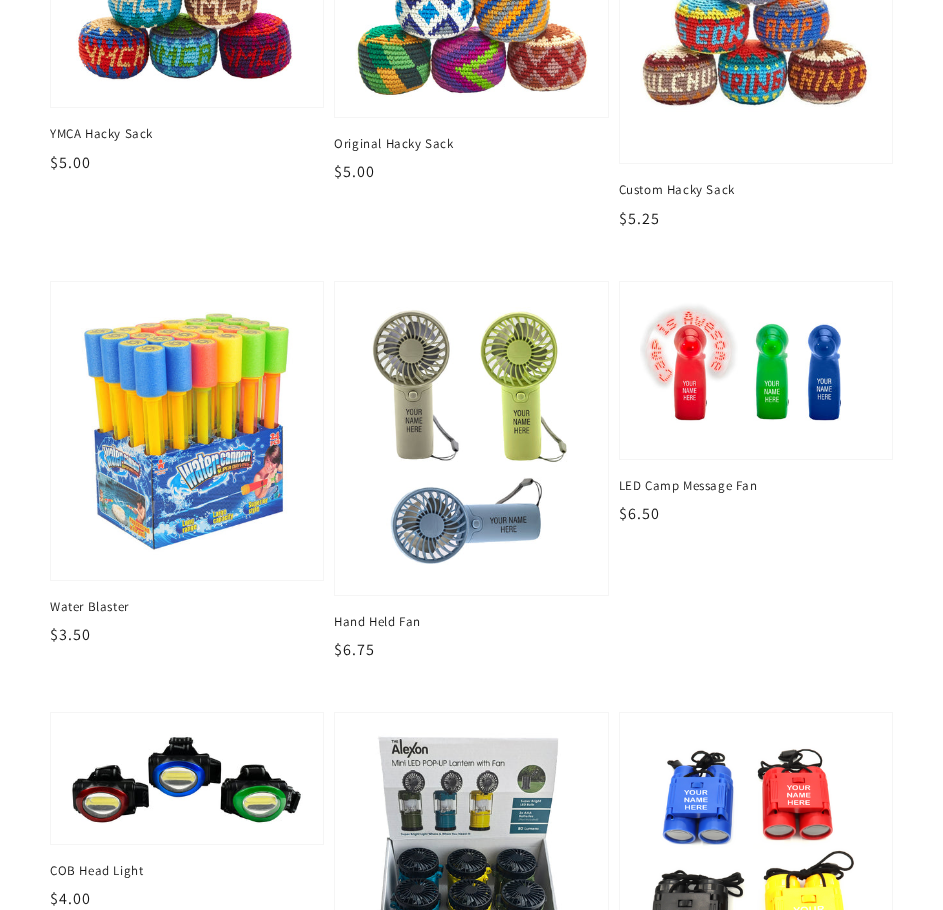 scroll, scrollTop: 2800, scrollLeft: 0, axis: vertical 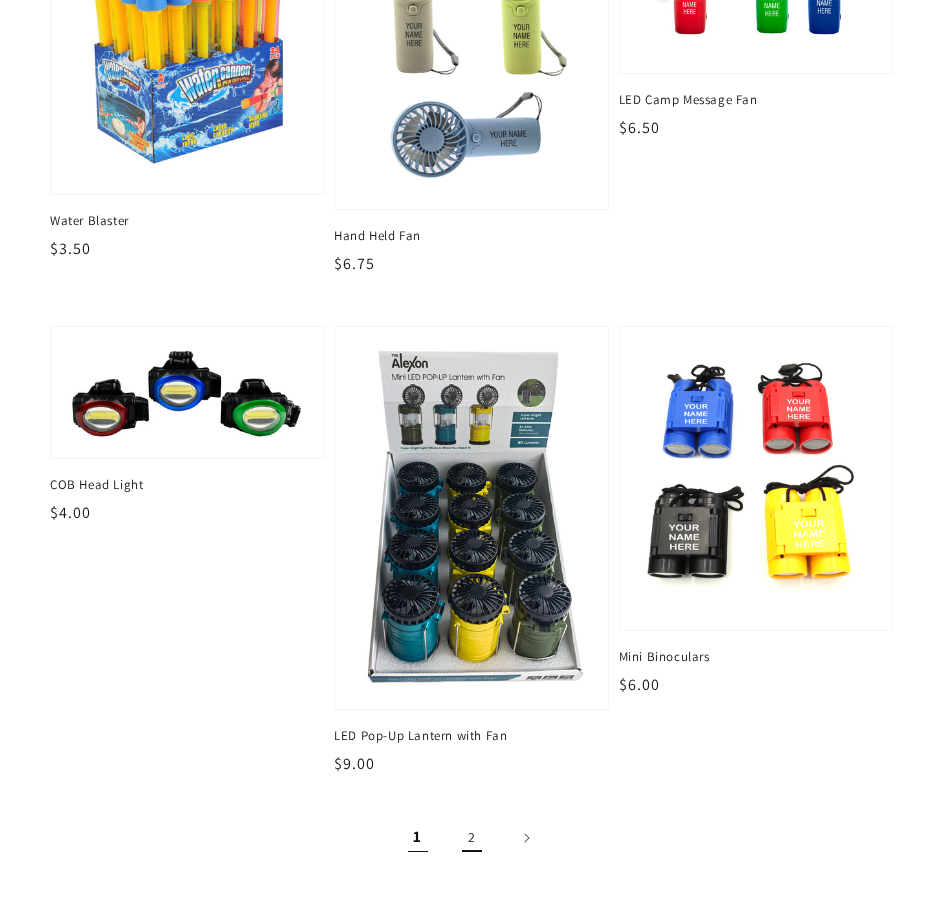 click on "2" at bounding box center [472, 838] 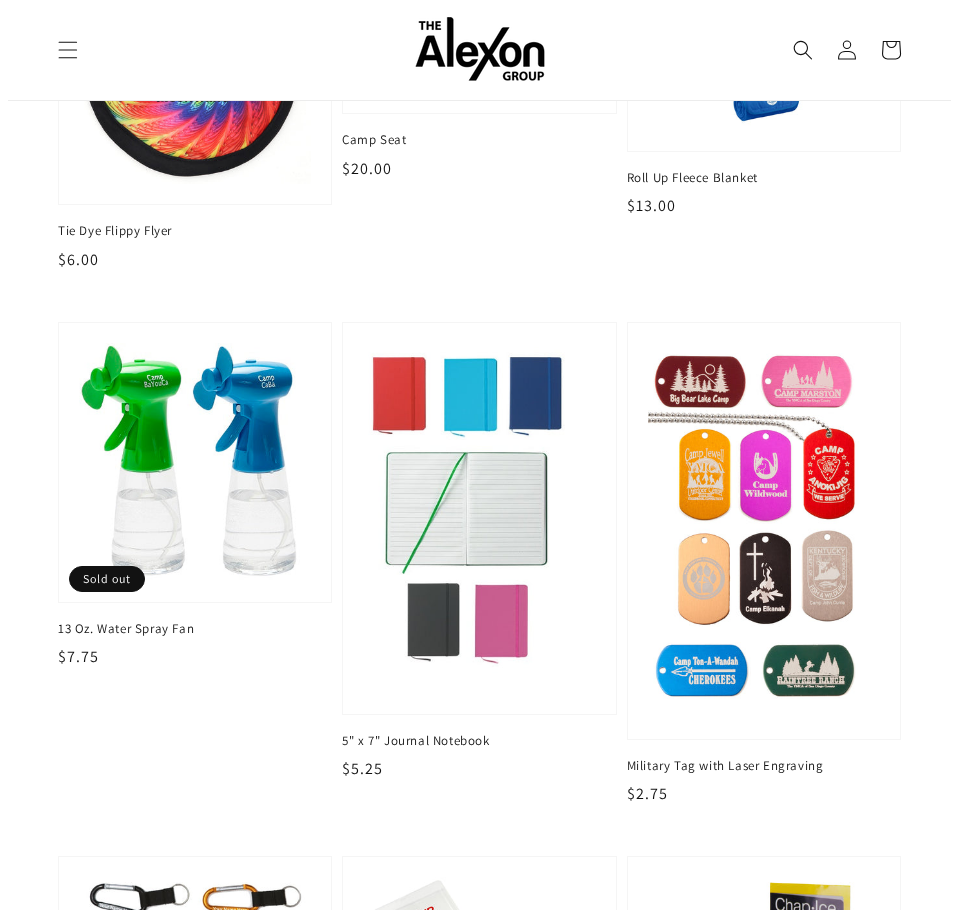 scroll, scrollTop: 0, scrollLeft: 0, axis: both 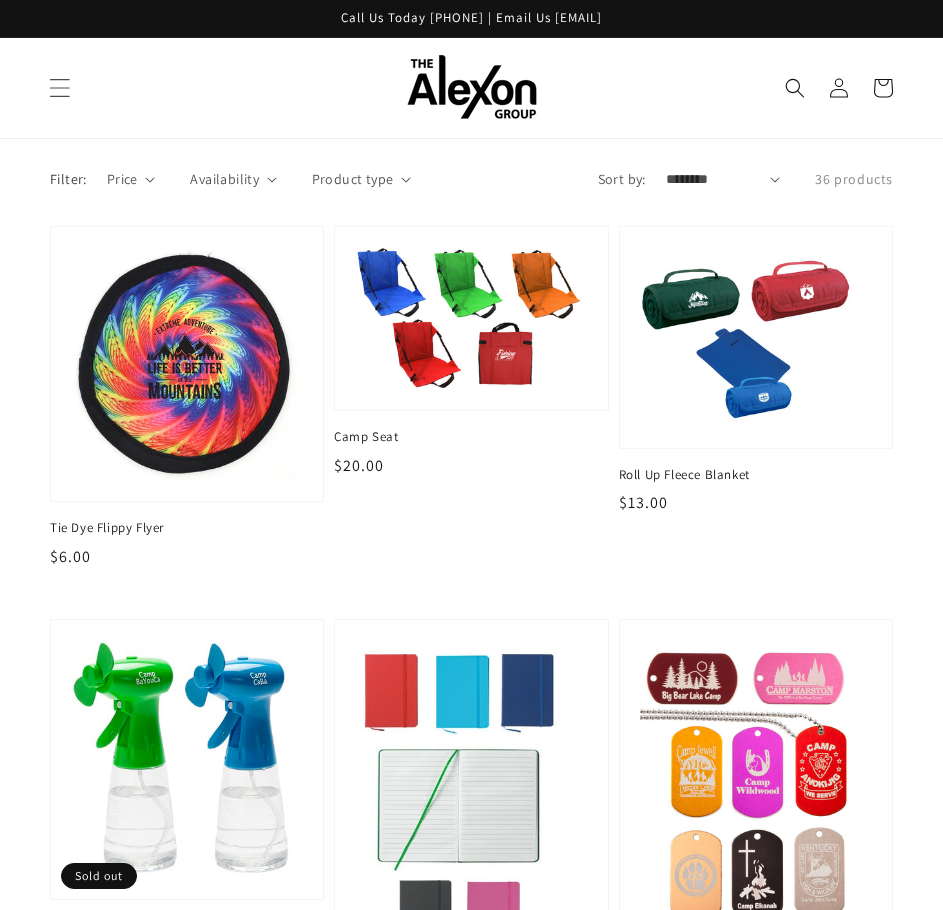 click 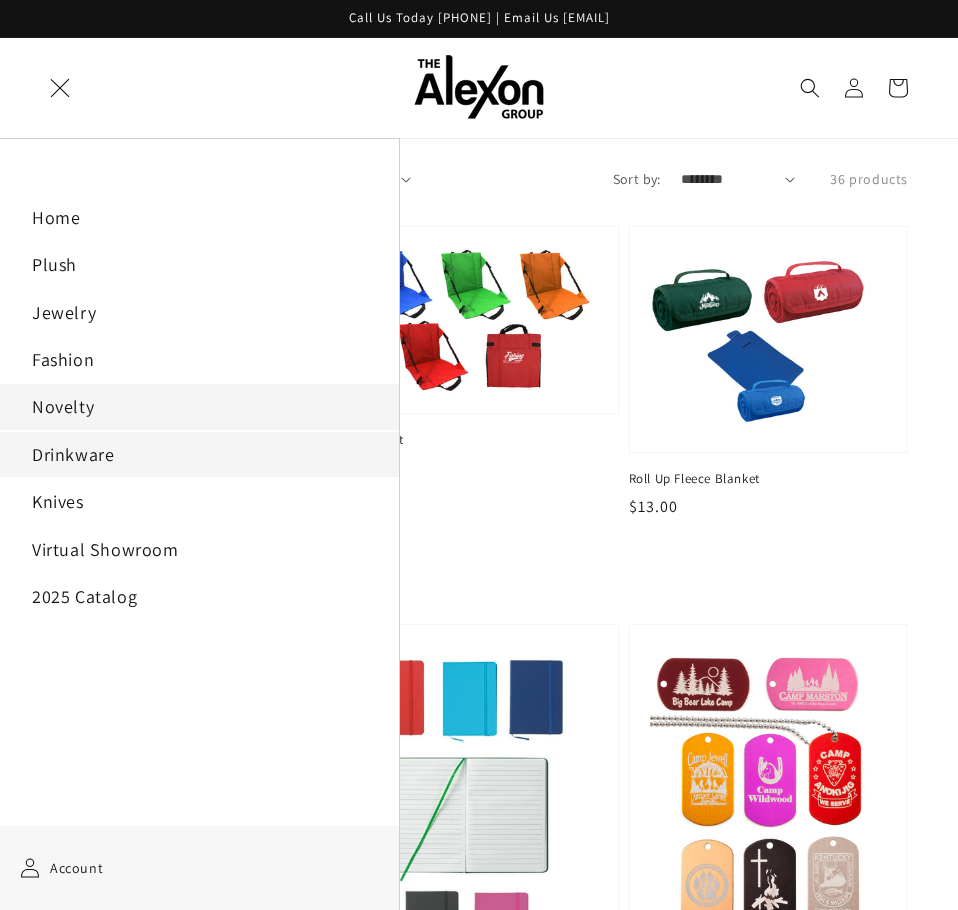 click on "Drinkware" at bounding box center (199, 454) 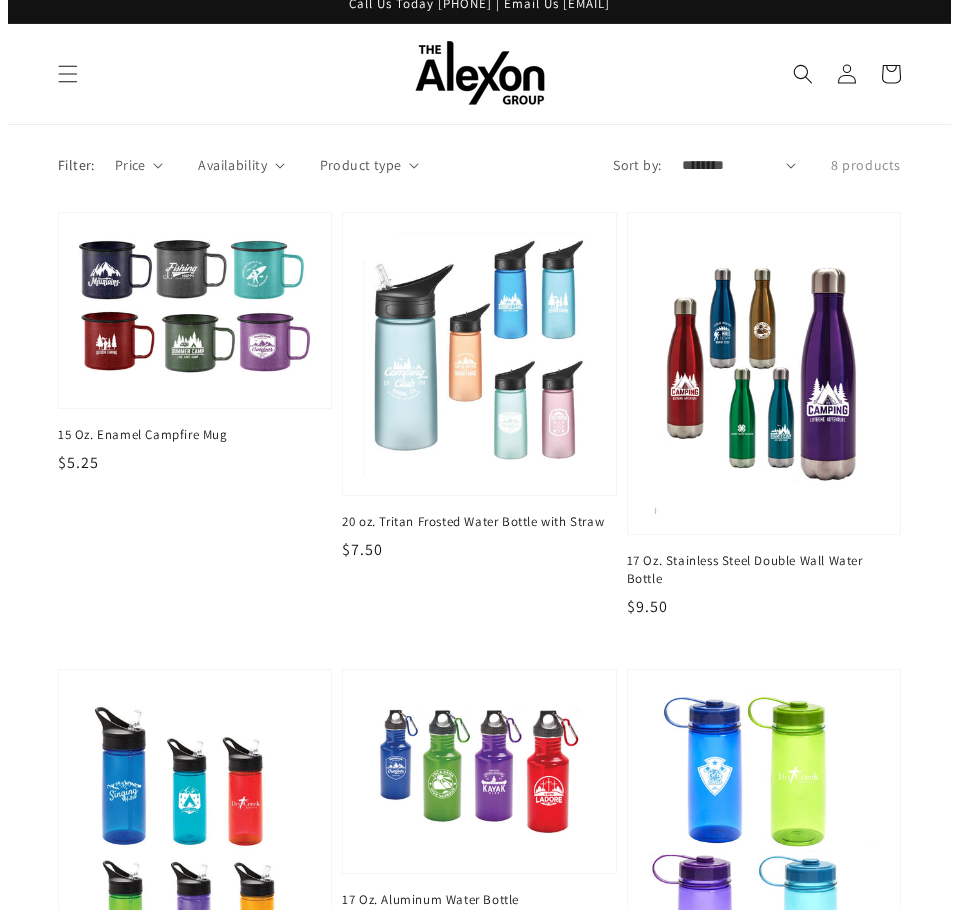 scroll, scrollTop: 0, scrollLeft: 0, axis: both 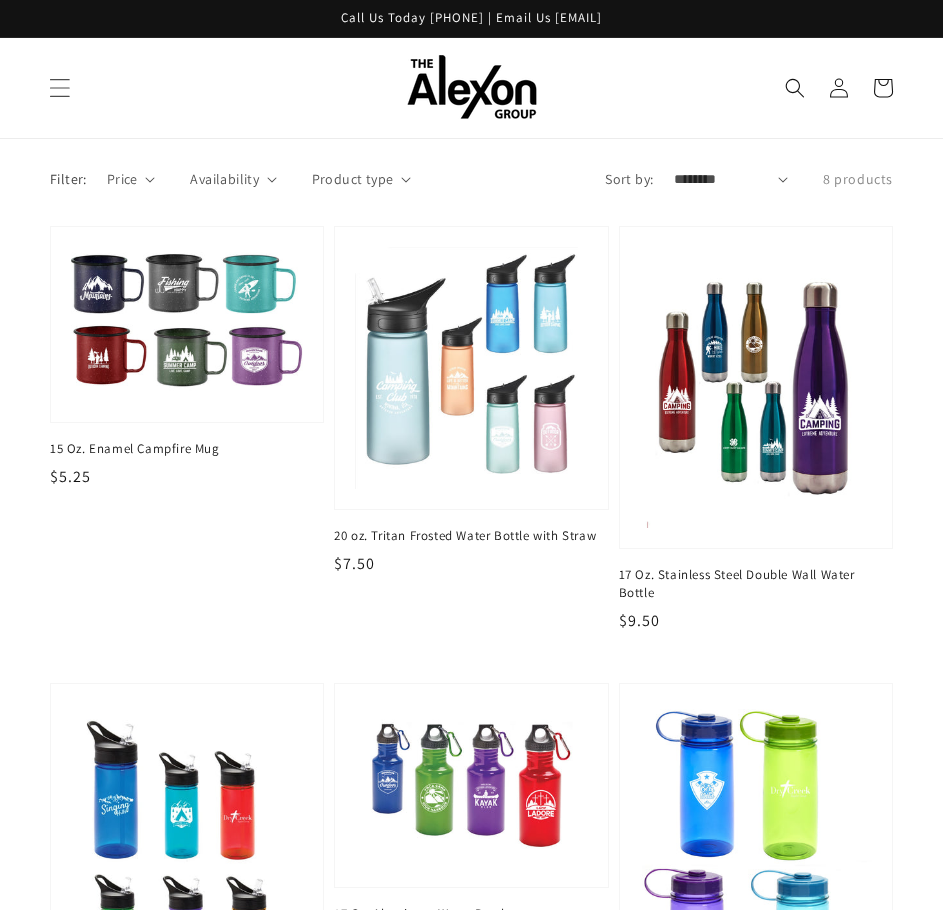 drag, startPoint x: 58, startPoint y: 77, endPoint x: 79, endPoint y: 96, distance: 28.319605 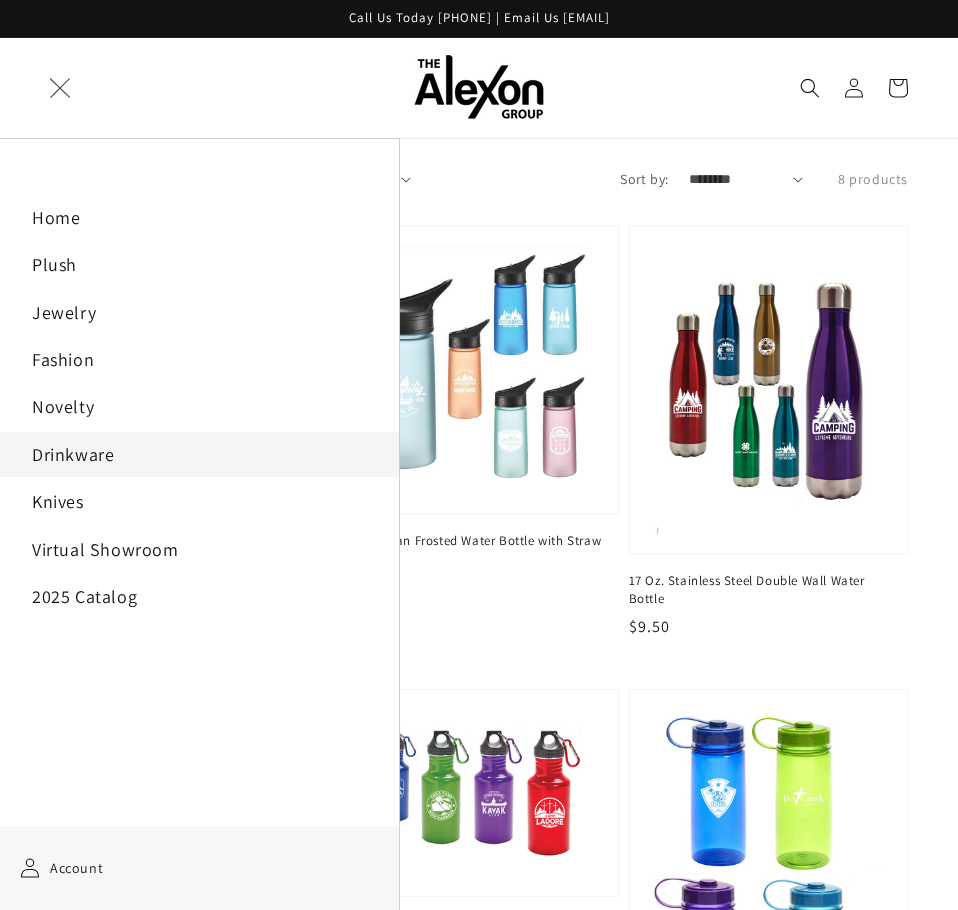 click 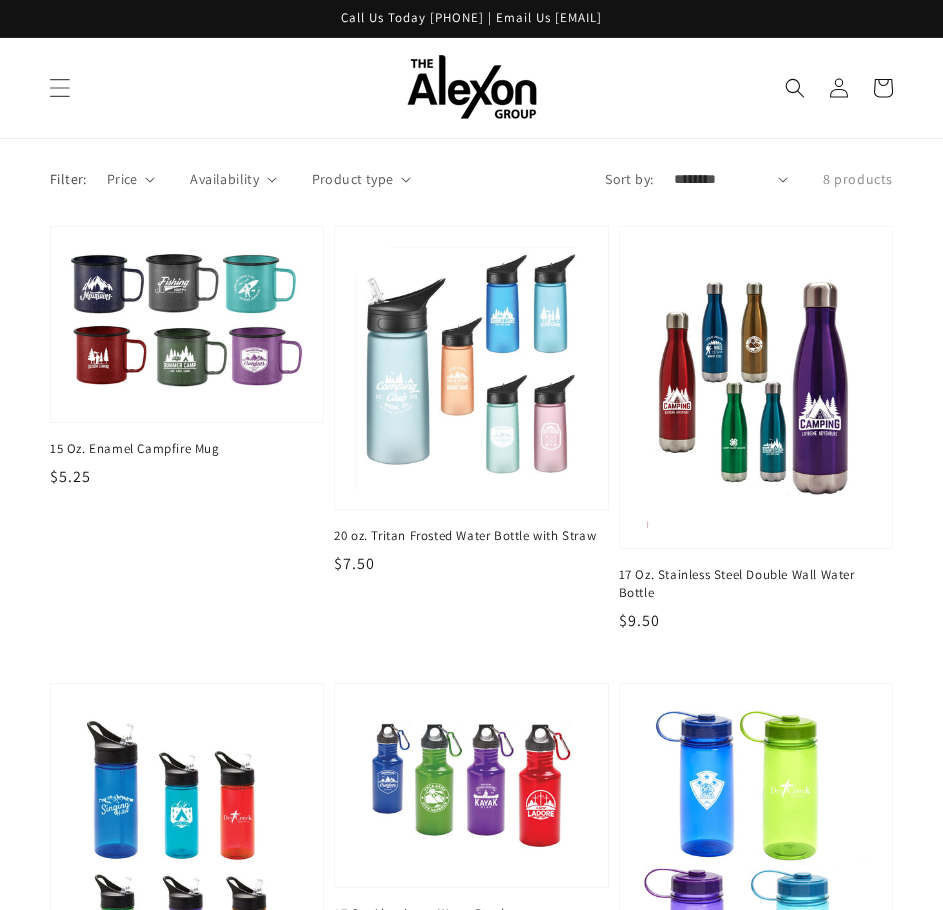 click 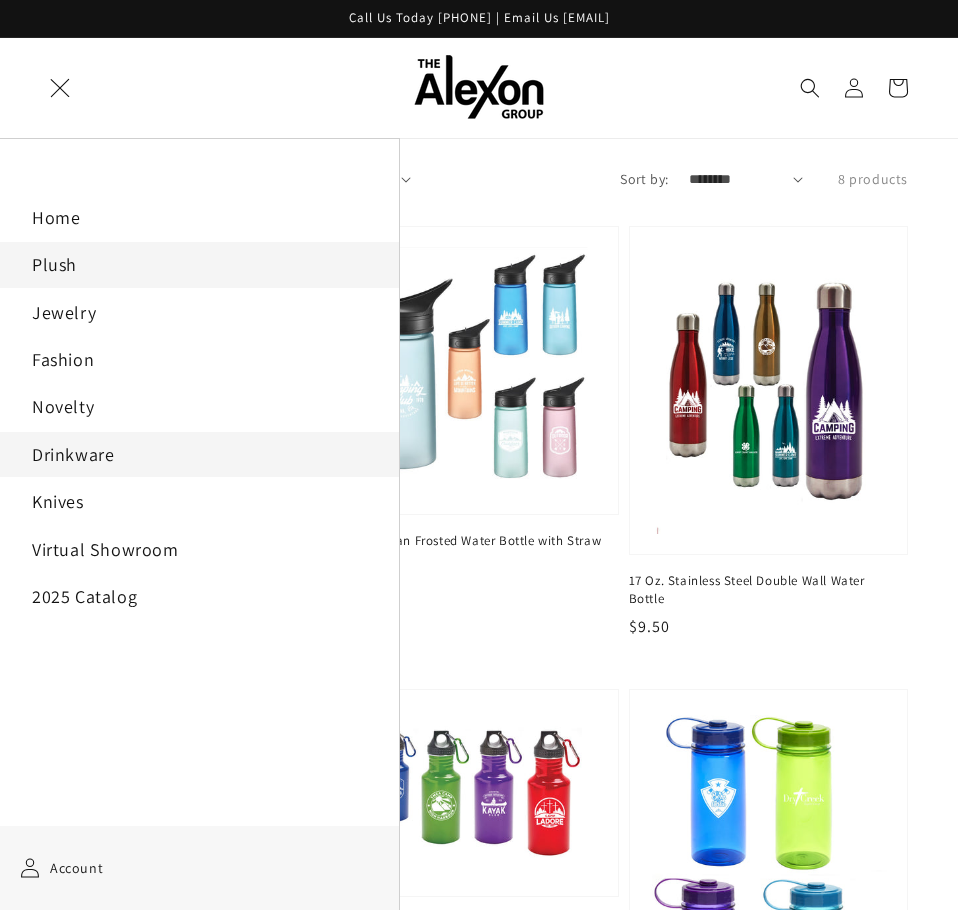click on "Plush" at bounding box center [199, 264] 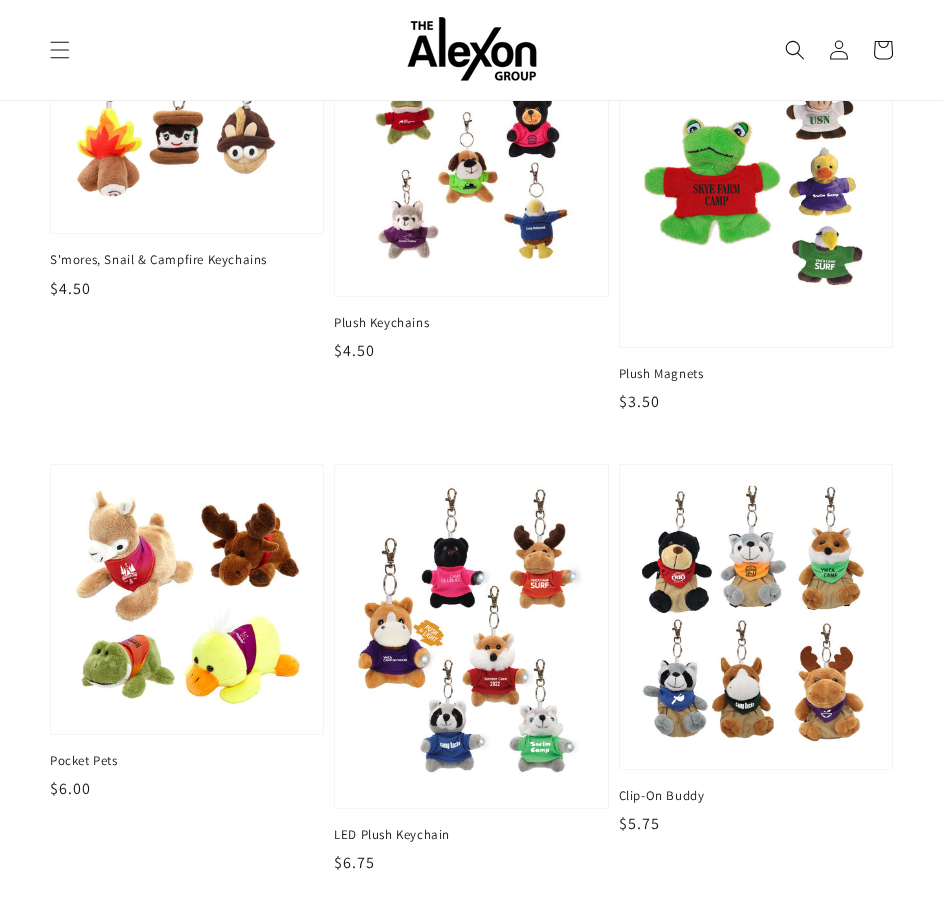 scroll, scrollTop: 200, scrollLeft: 0, axis: vertical 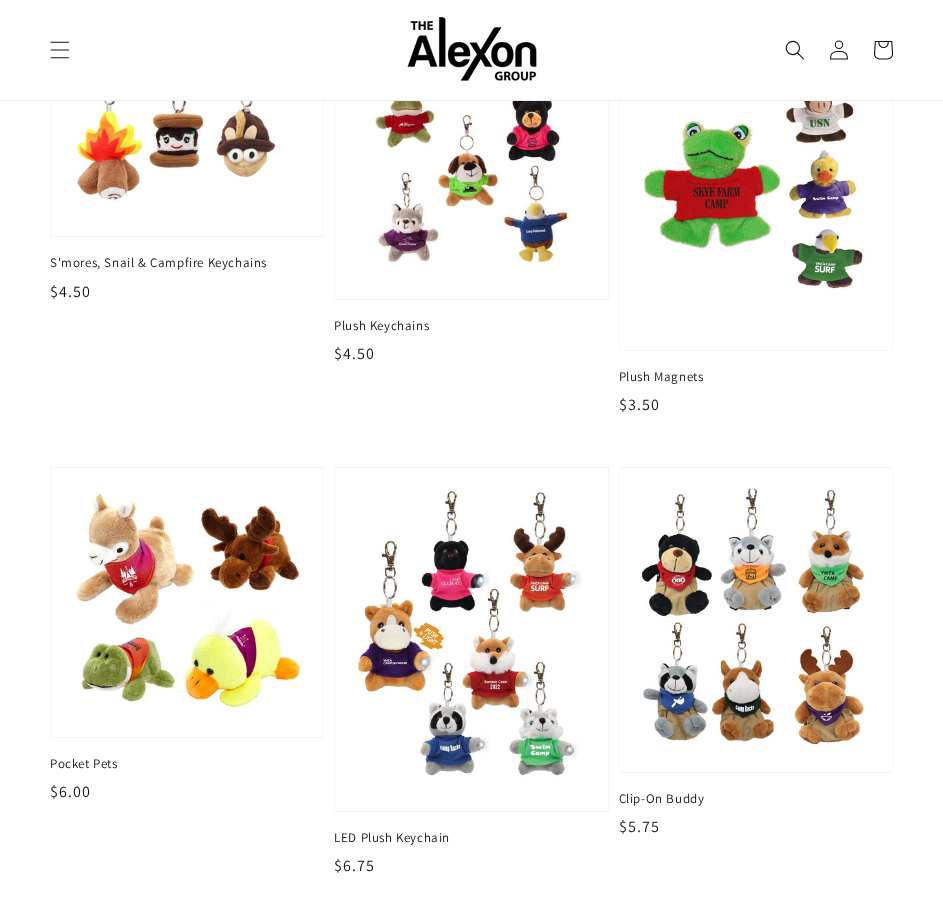 click at bounding box center [471, 163] 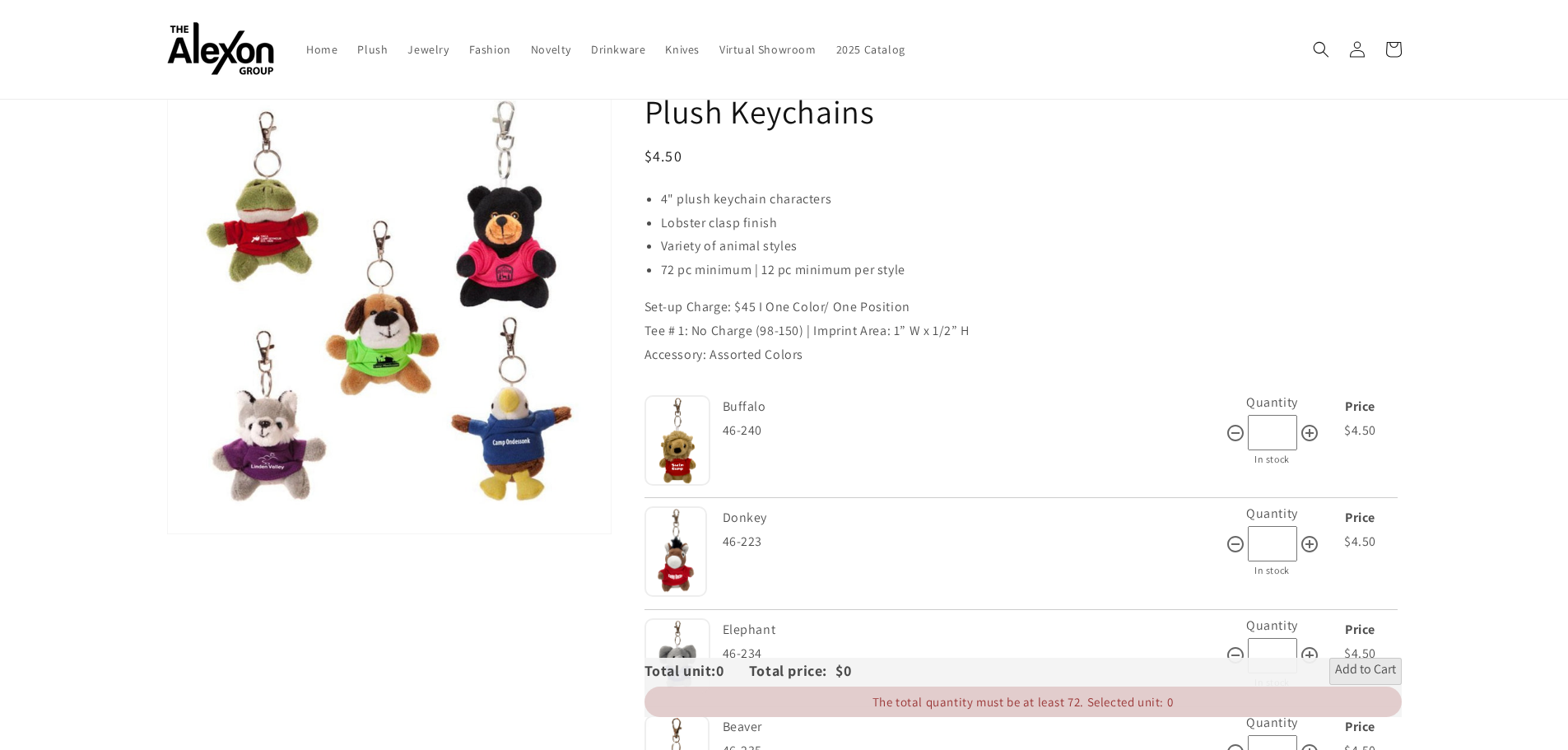 scroll, scrollTop: 0, scrollLeft: 0, axis: both 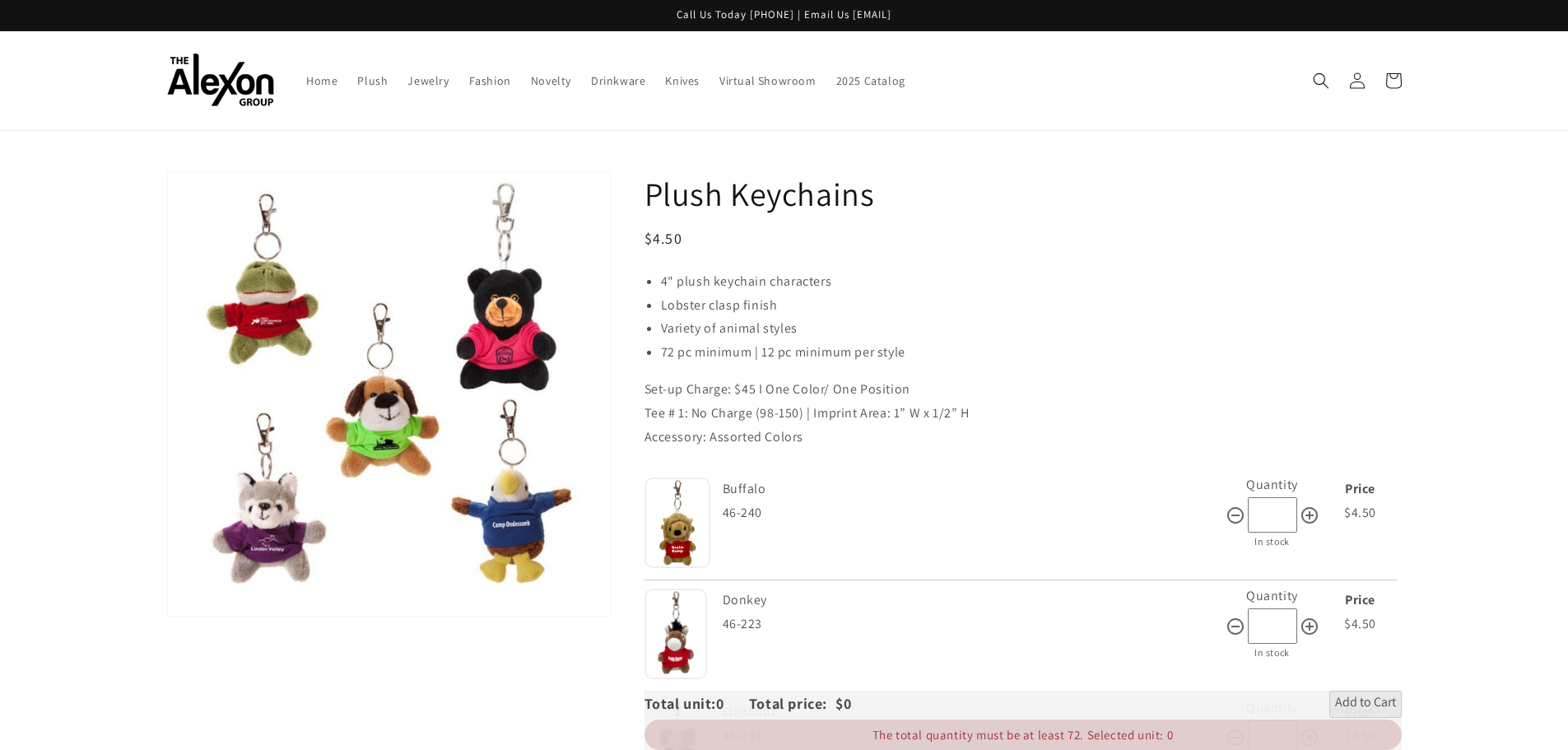 drag, startPoint x: 819, startPoint y: 436, endPoint x: 727, endPoint y: 261, distance: 197.7094 